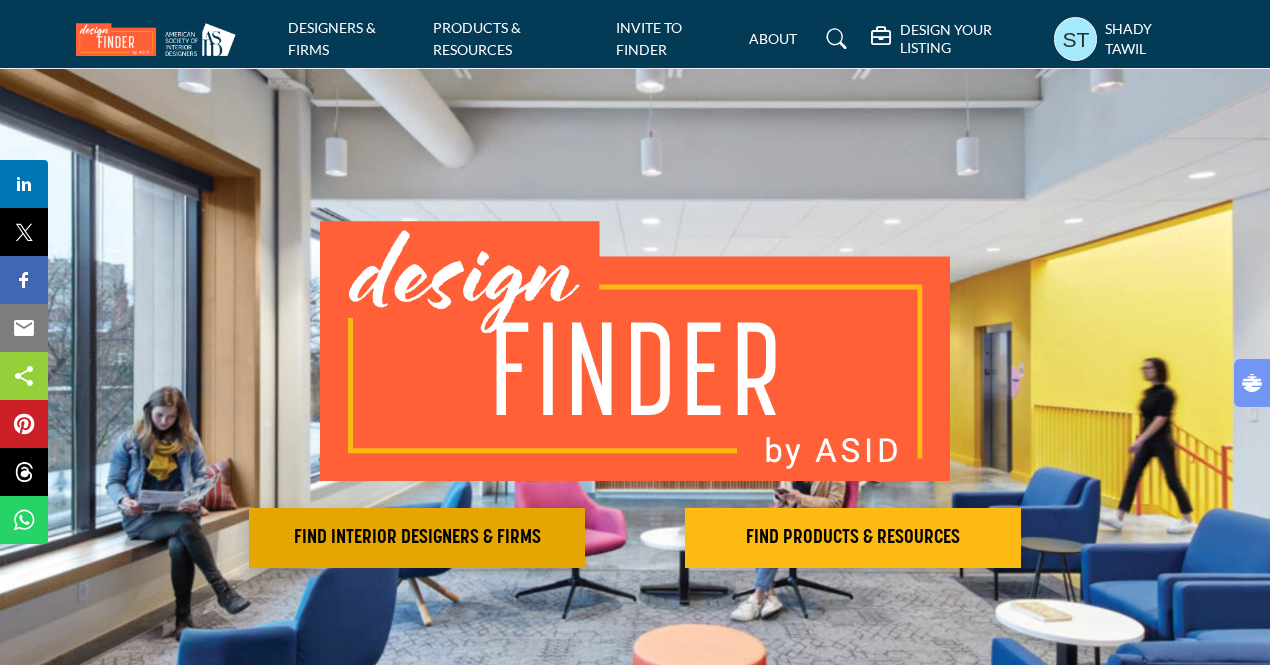 scroll, scrollTop: 0, scrollLeft: 0, axis: both 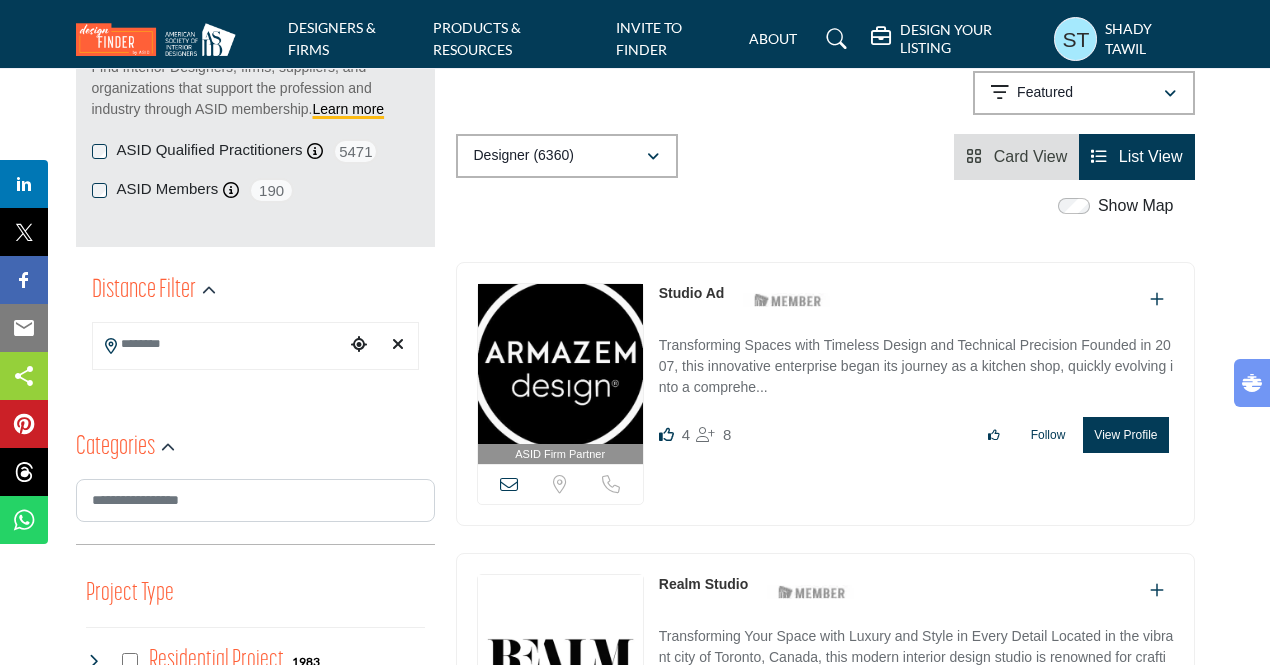 click at bounding box center (509, 484) 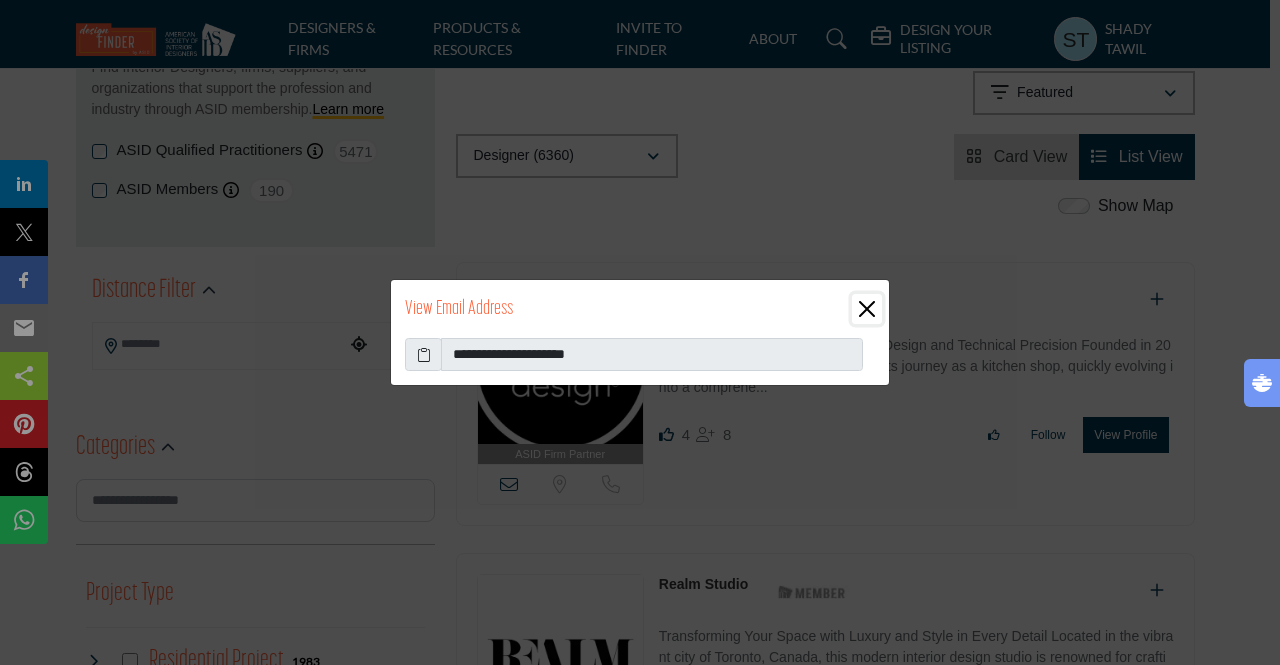 drag, startPoint x: 870, startPoint y: 307, endPoint x: 744, endPoint y: 235, distance: 145.12064 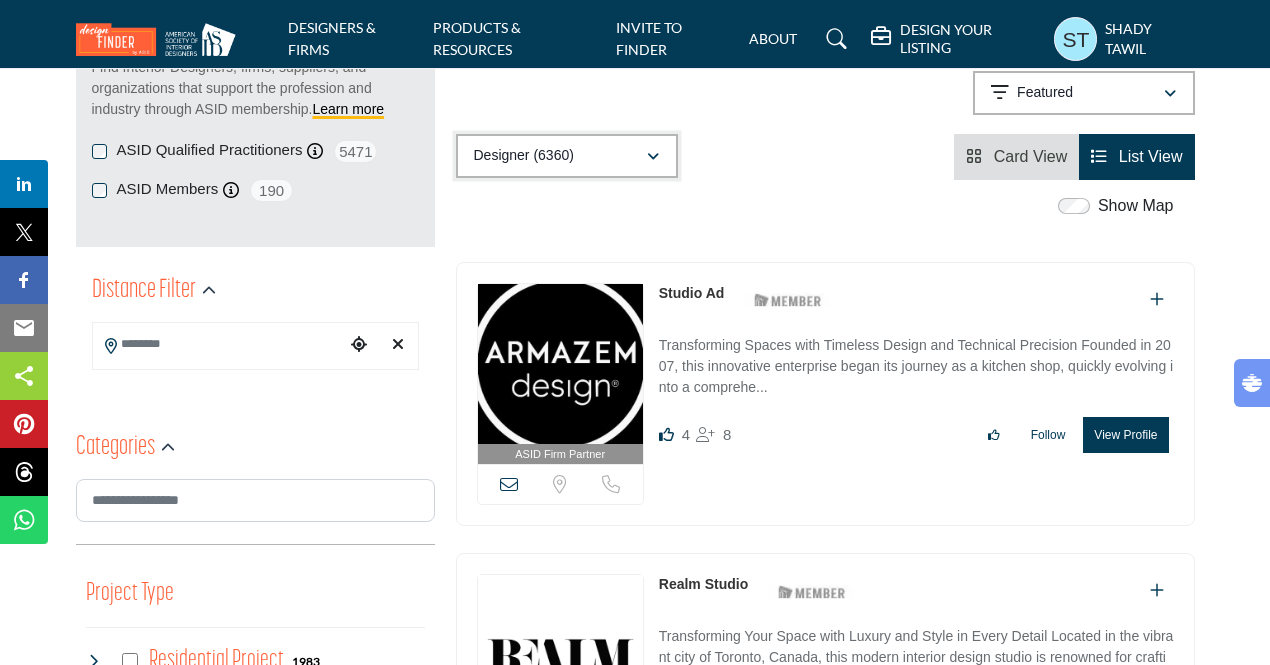 click on "Designer (6360)" at bounding box center [567, 156] 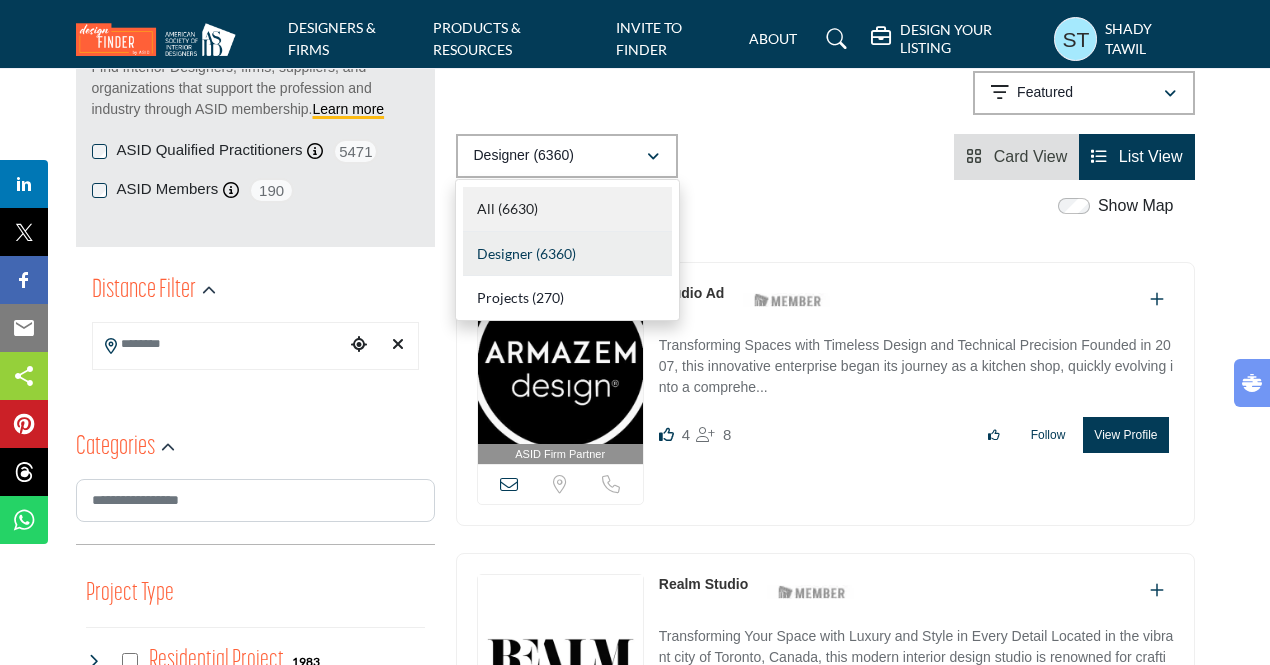 click on "All
(6630)" at bounding box center (567, 209) 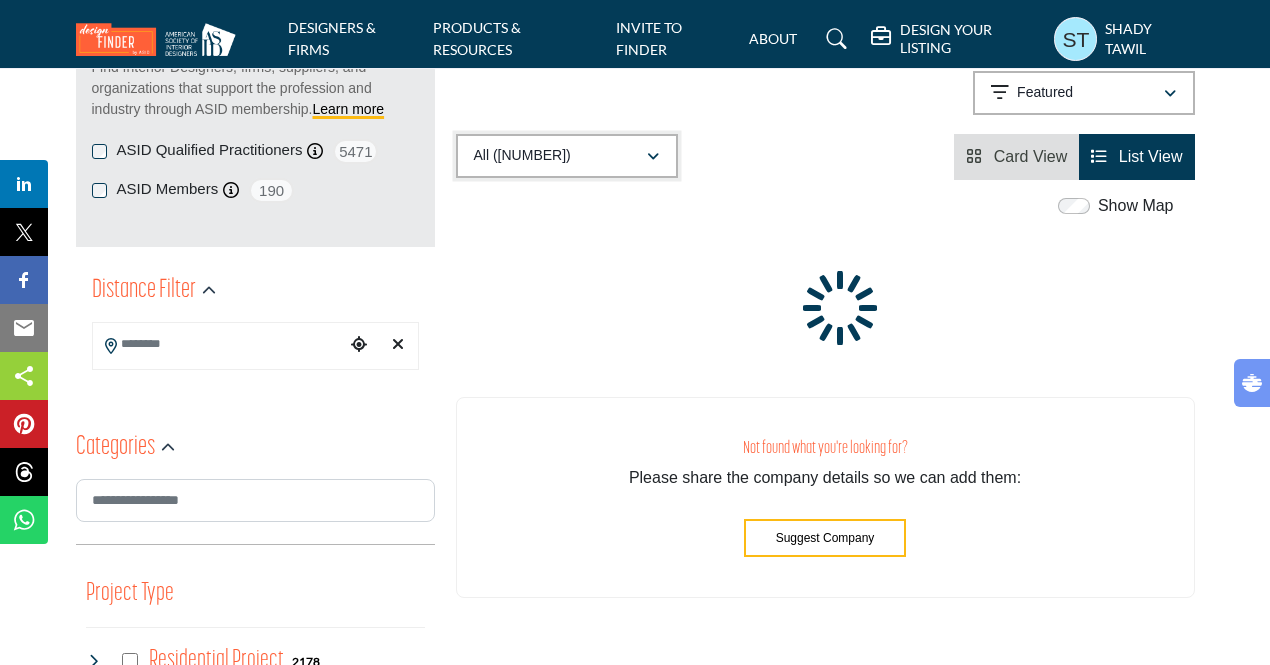 click on "All (6630)" at bounding box center [567, 156] 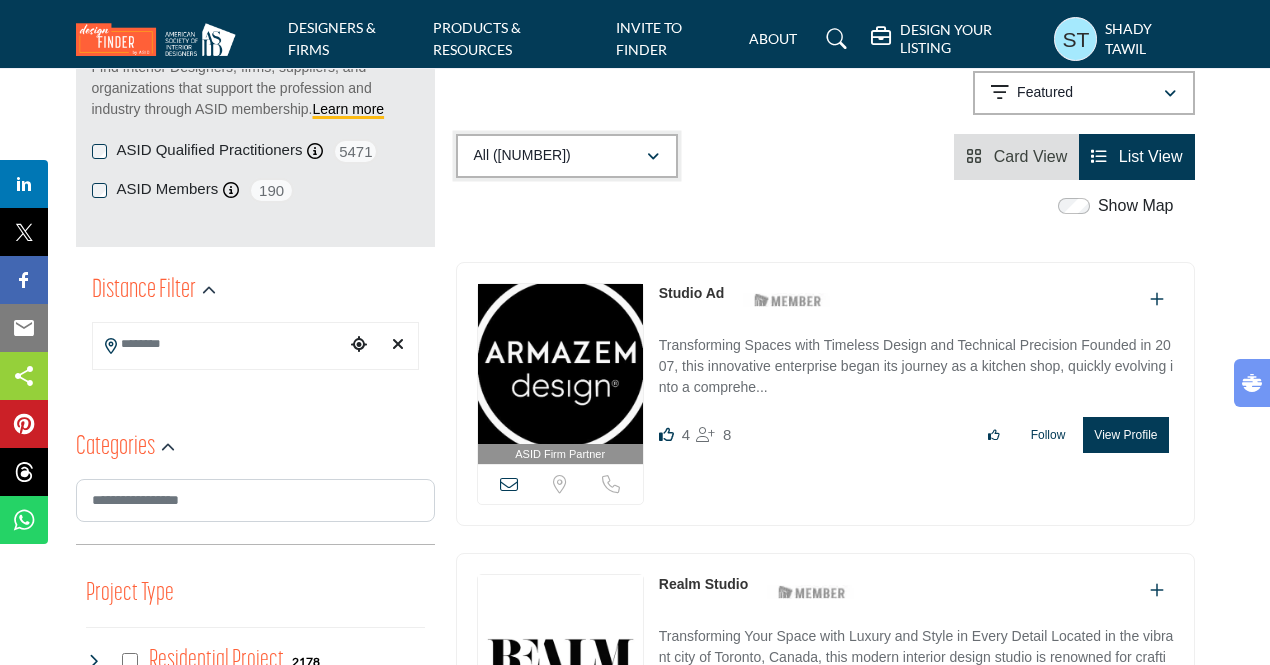 click on "All (6630)" at bounding box center [560, 156] 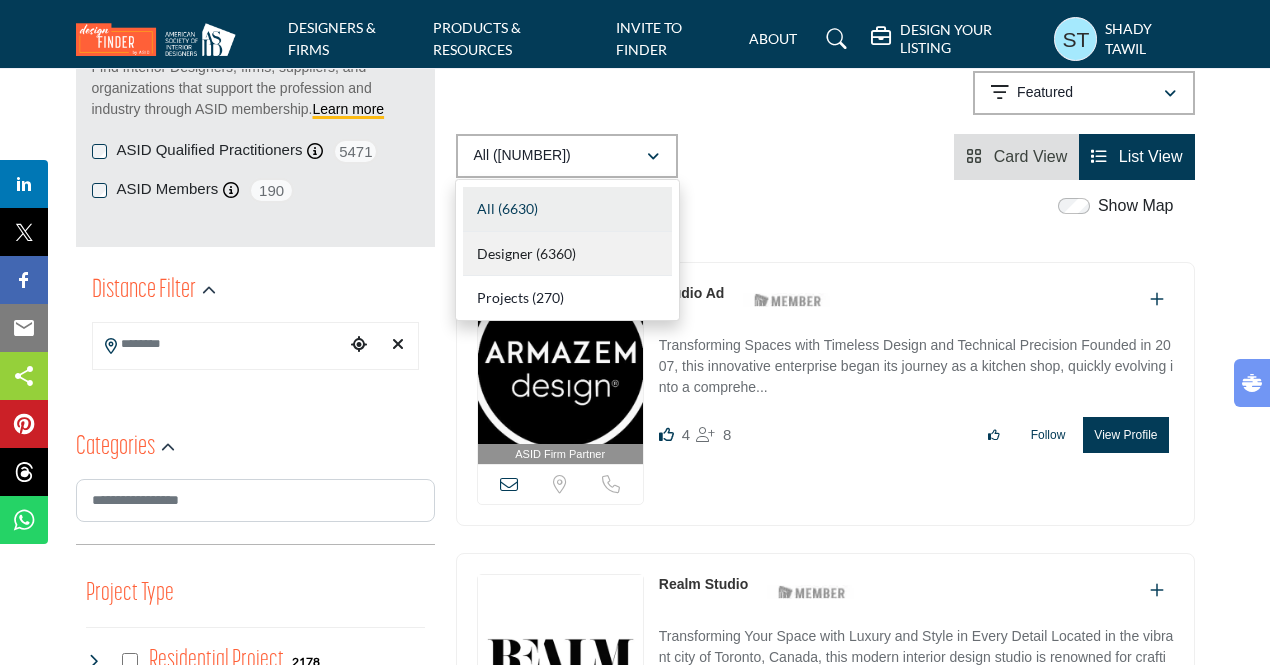 click on "Designer
(6360)" at bounding box center (567, 254) 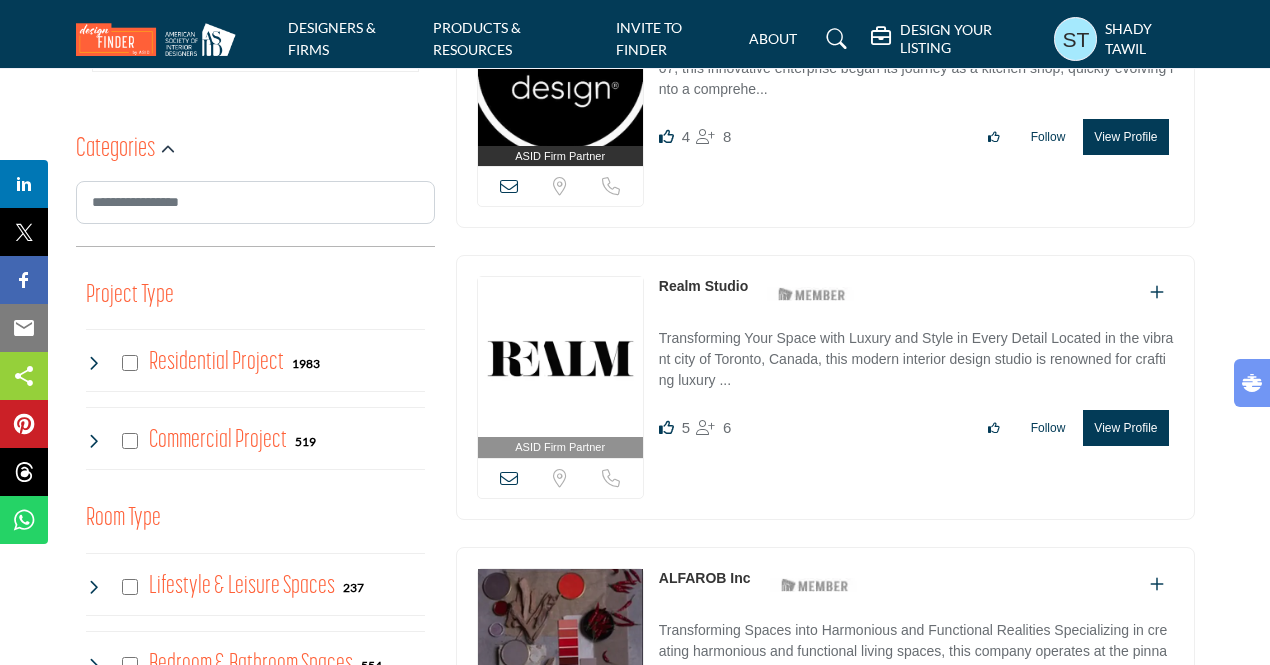 scroll, scrollTop: 600, scrollLeft: 0, axis: vertical 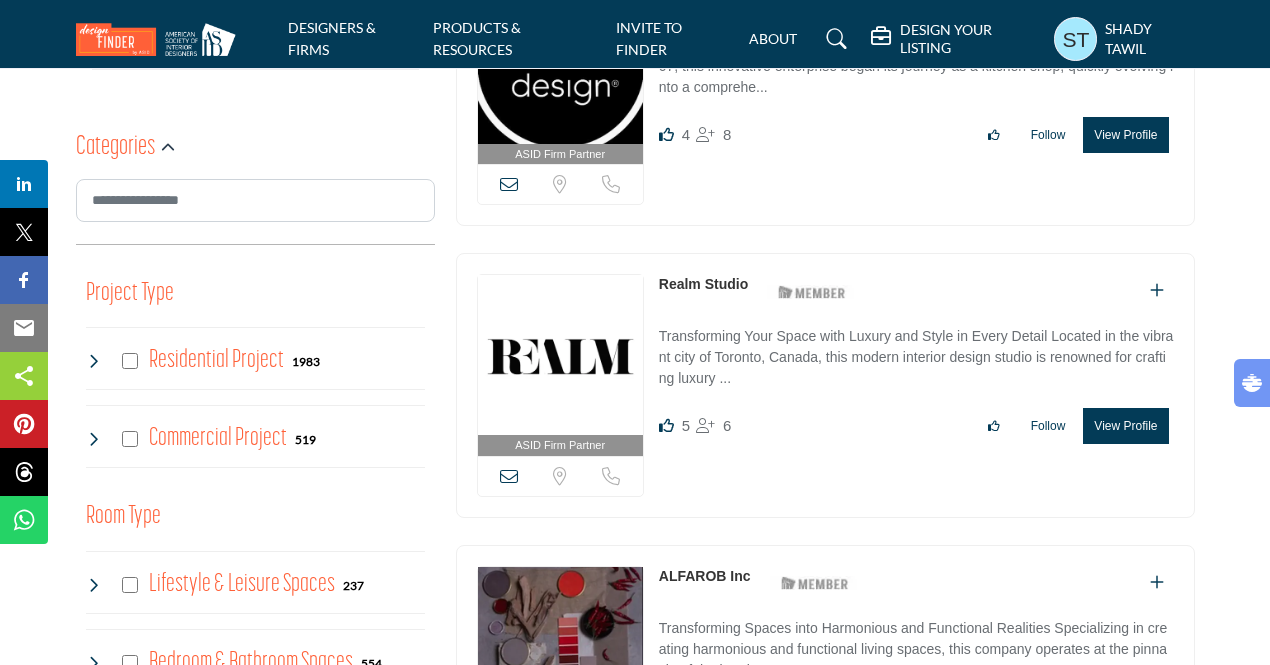 click on "SHADY TAWIL" at bounding box center (1149, 38) 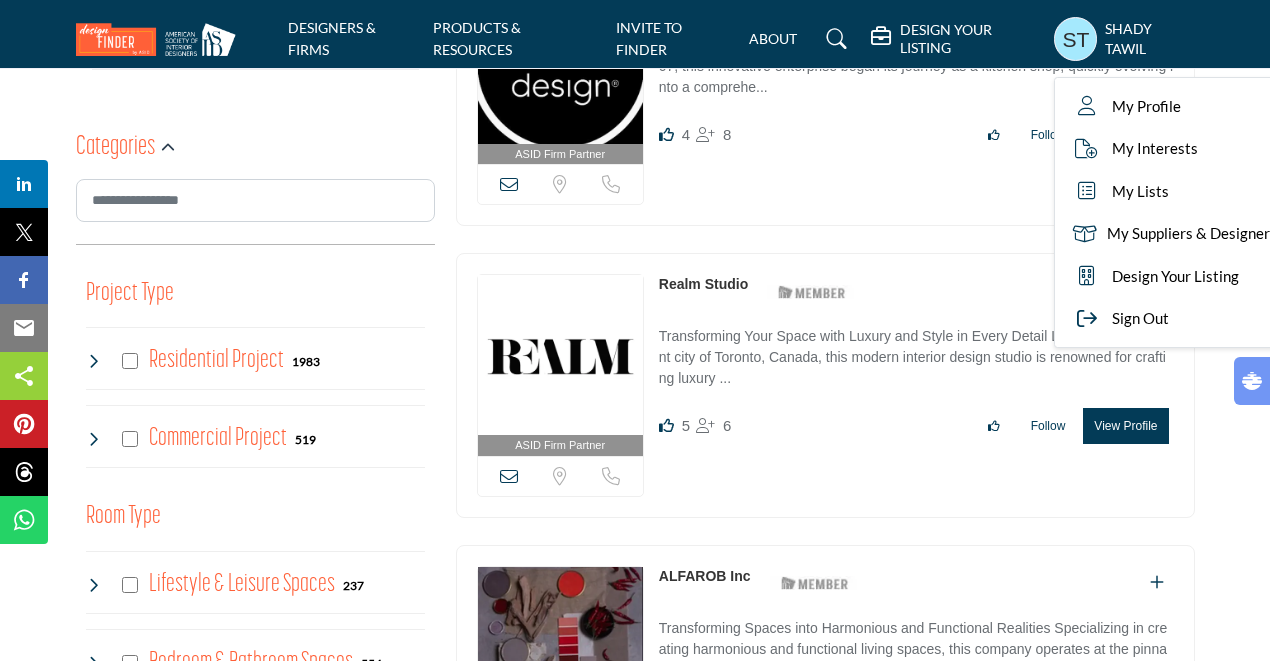 click on "ASID QUALIFIED DESIGNERS & MEMBERS
Find Interior Designers, firms, suppliers, and organizations that support the profession and industry through ASID membership.  Learn more
ASID Qualified Practitioners
5471" at bounding box center [635, 3022] 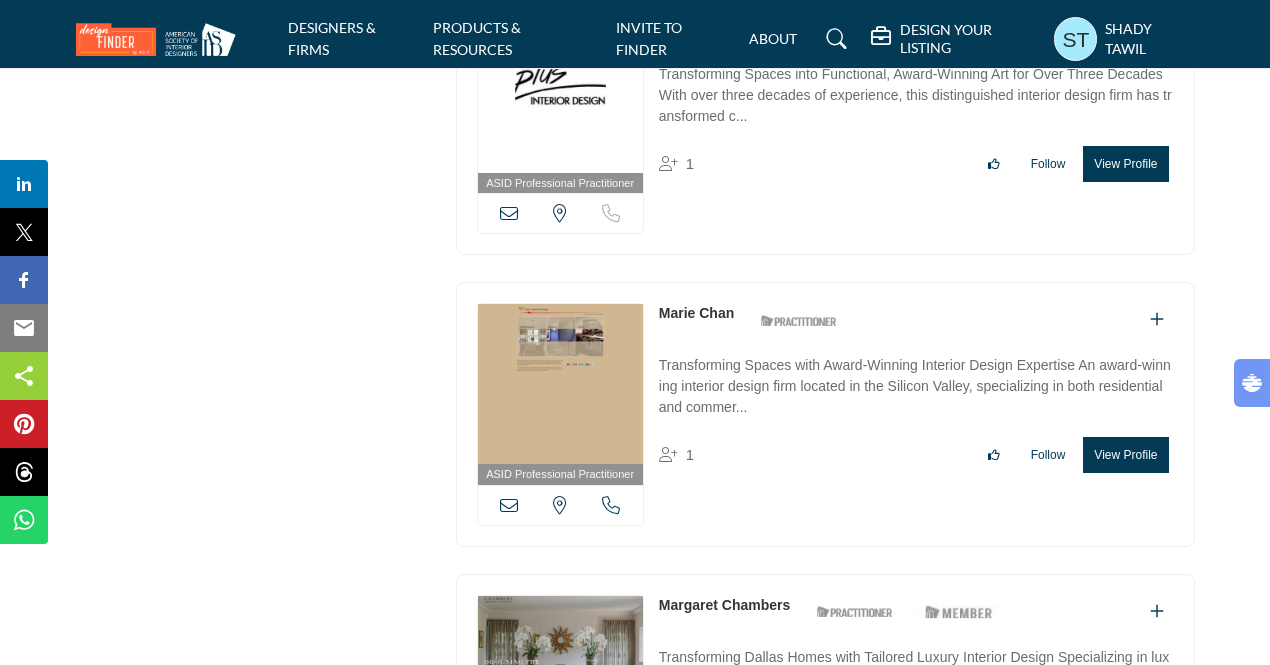 scroll, scrollTop: 9300, scrollLeft: 0, axis: vertical 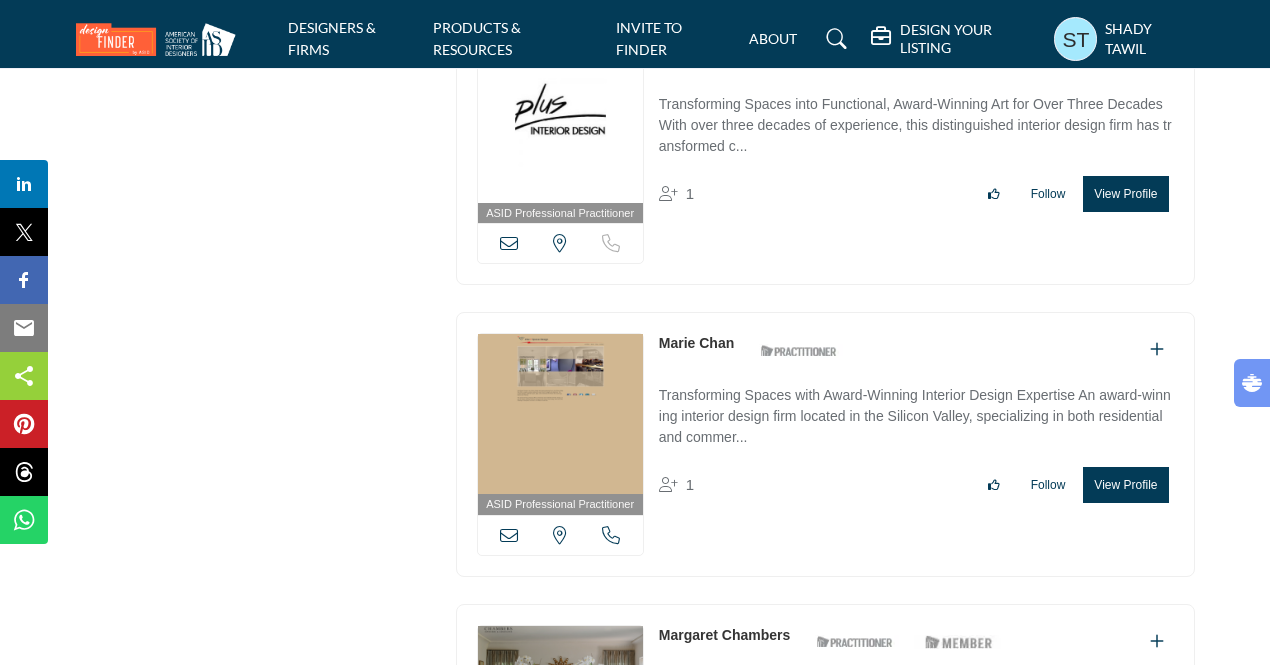 click on "SHADY TAWIL" at bounding box center [1149, 38] 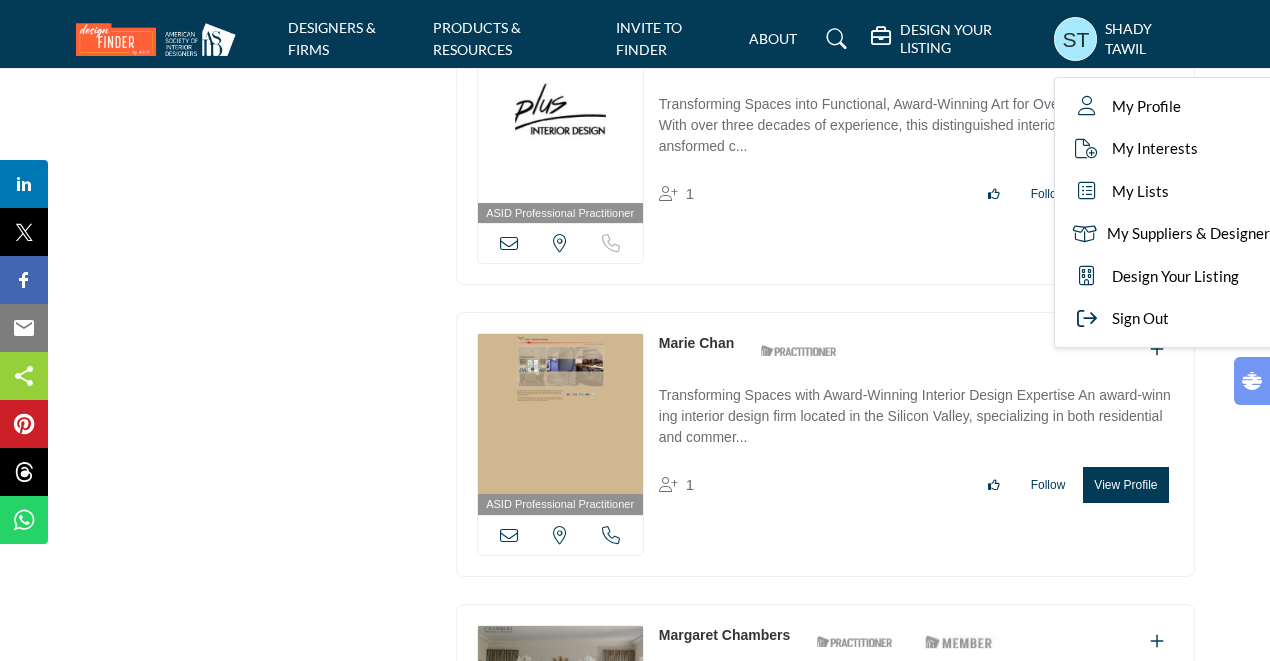 click on "ASID QUALIFIED DESIGNERS & MEMBERS
Find Interior Designers, firms, suppliers, and organizations that support the profession and industry through ASID membership.  Learn more
ASID Qualified Practitioners
5471" at bounding box center [635, 437] 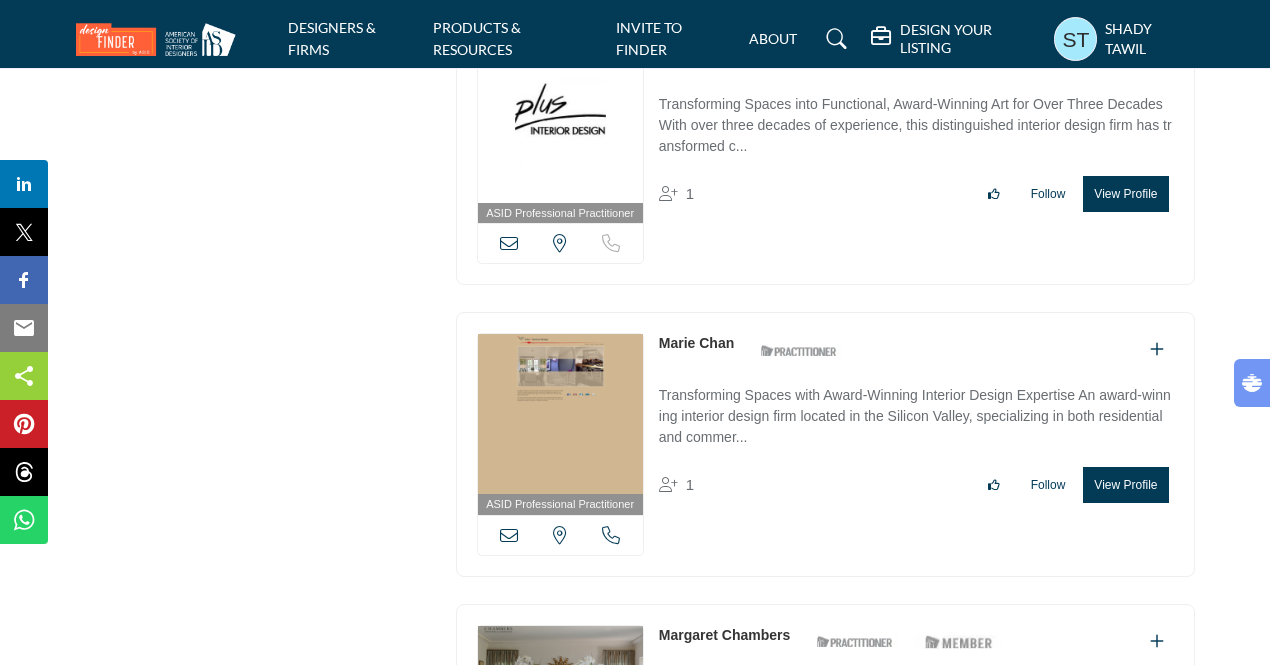 click on "SHADY TAWIL" at bounding box center (1149, 38) 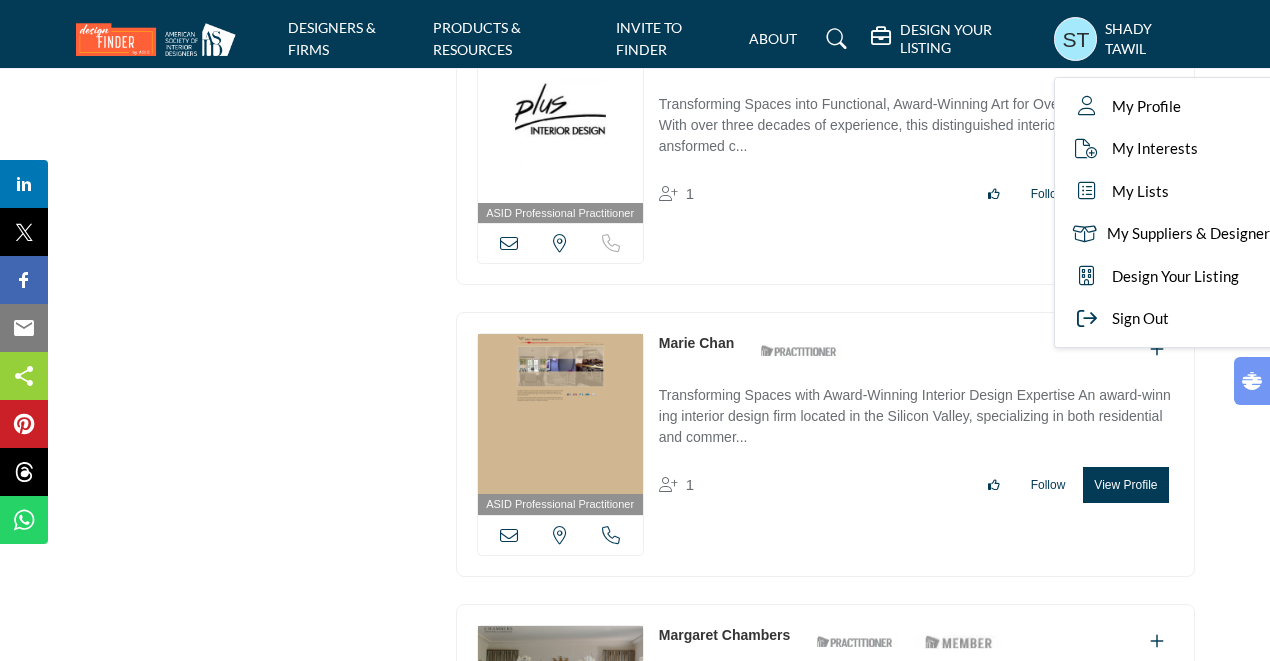 click on "ASID QUALIFIED DESIGNERS & MEMBERS
Find Interior Designers, firms, suppliers, and organizations that support the profession and industry through ASID membership.  Learn more
ASID Qualified Practitioners
ASID Qualified Practitioner who validates work and experience to hold an ASID designation.
5471" at bounding box center (255, 437) 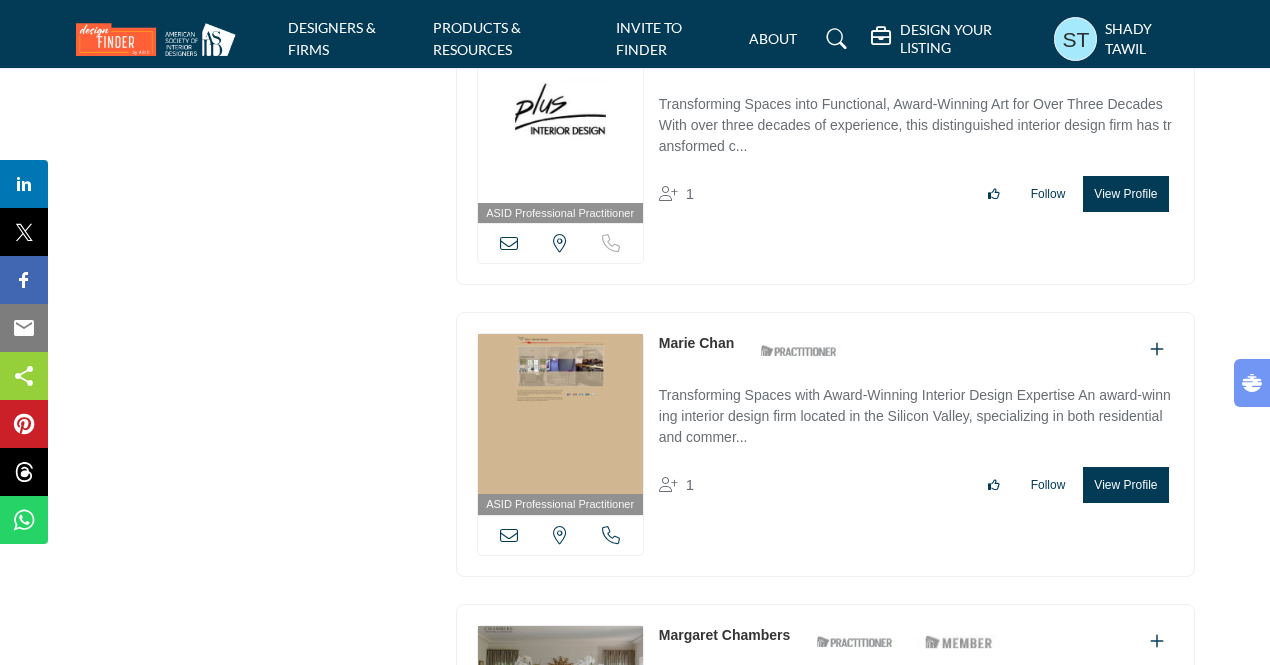 click on "ASID QUALIFIED DESIGNERS & MEMBERS
Find Interior Designers, firms, suppliers, and organizations that support the profession and industry through ASID membership.  Learn more
ASID Qualified Practitioners
5471" at bounding box center [635, 437] 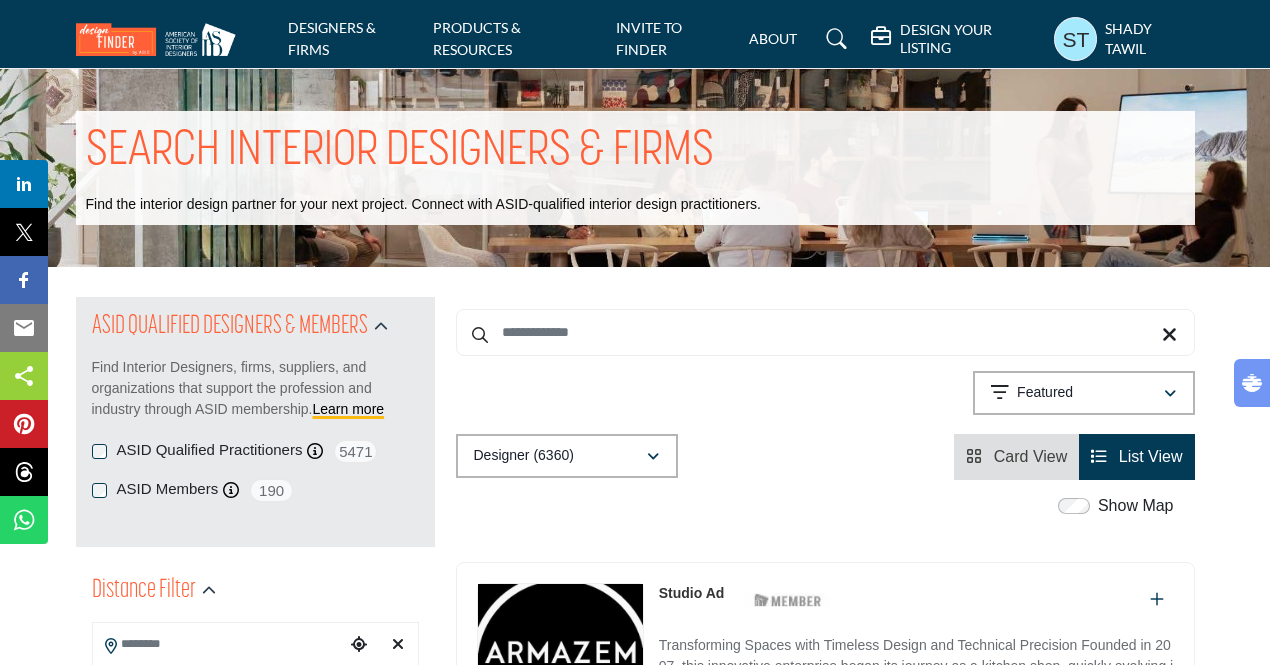 scroll, scrollTop: 0, scrollLeft: 0, axis: both 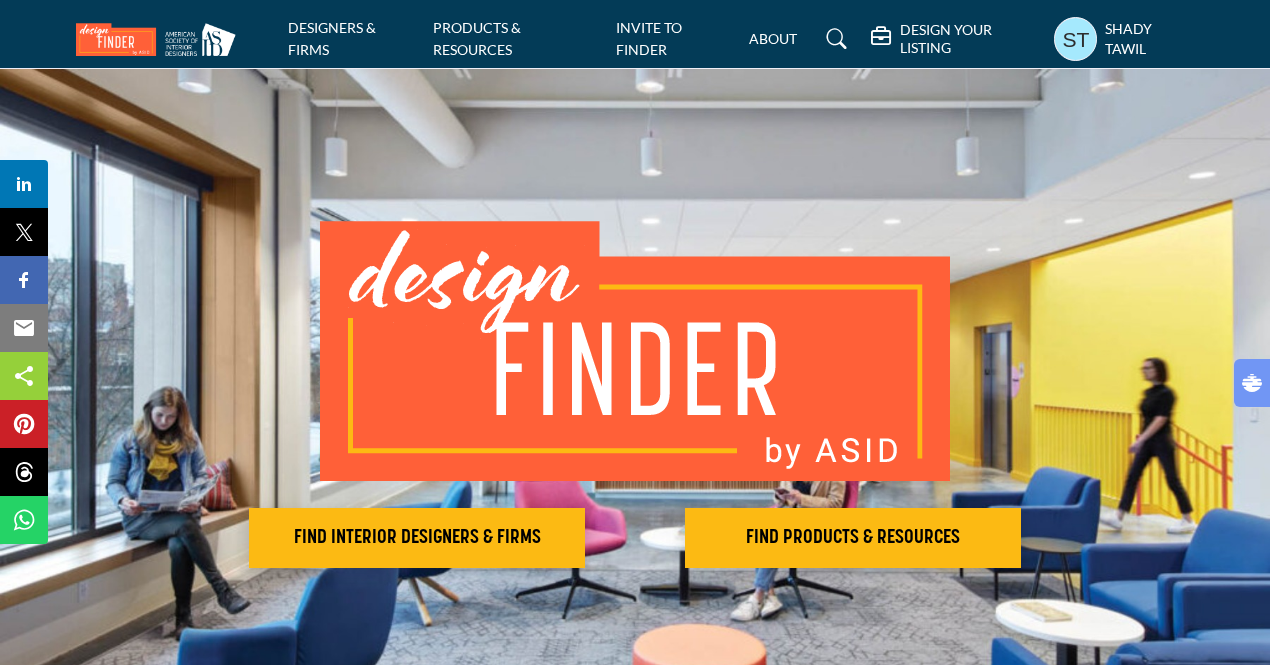 click on "SHADY TAWIL" at bounding box center (1149, 38) 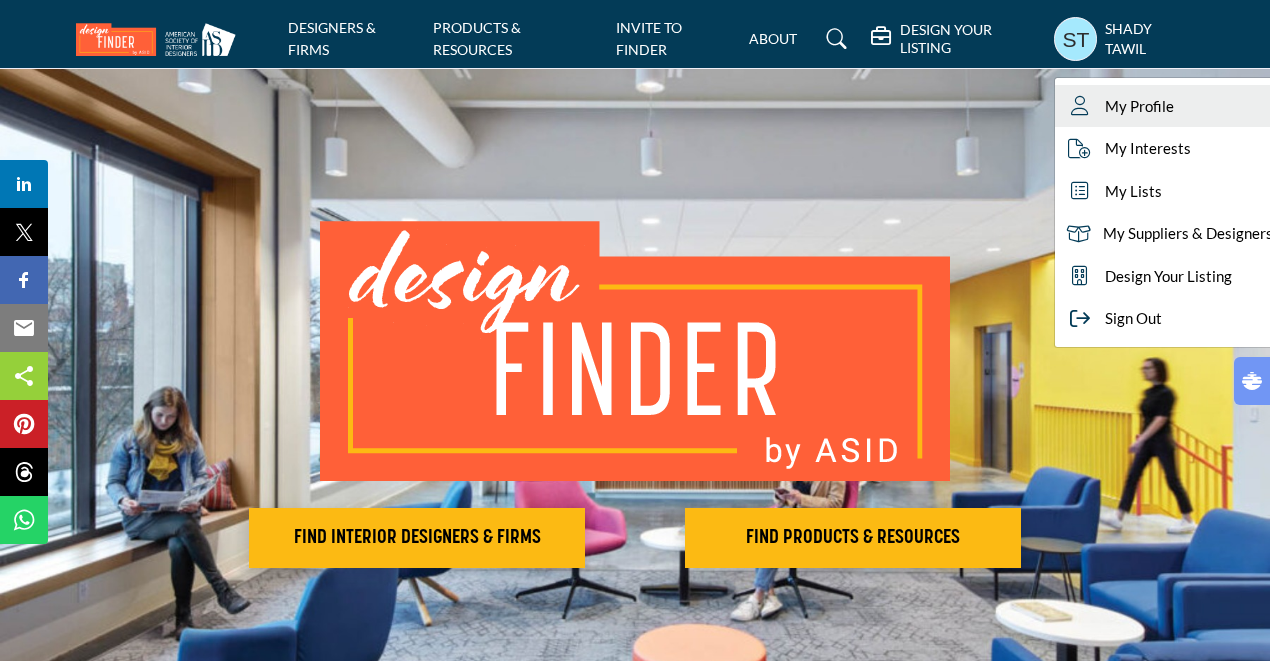 click on "My Profile" at bounding box center (1139, 106) 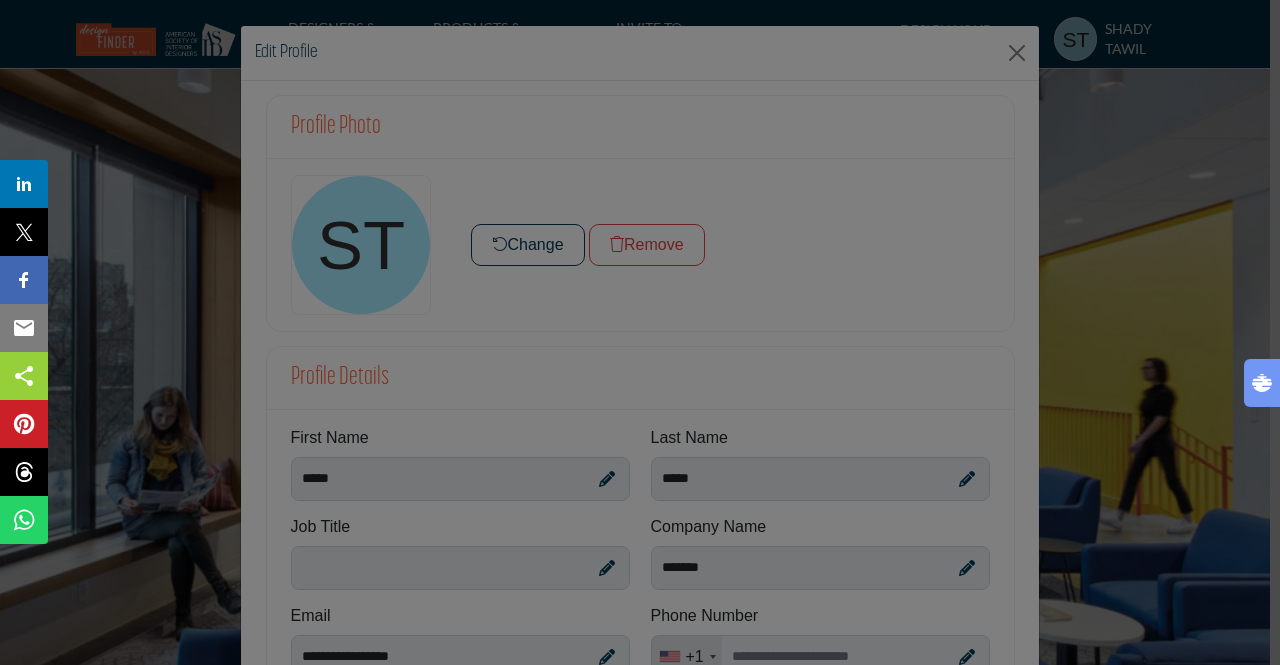 click at bounding box center [640, 332] 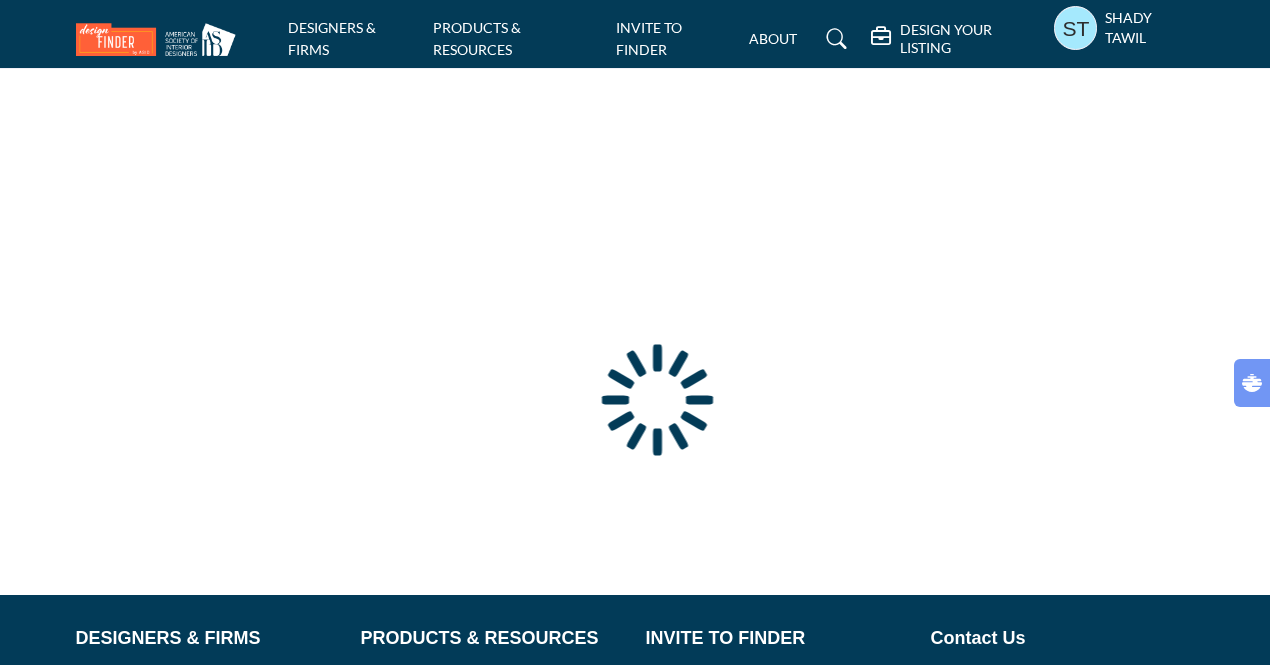 scroll, scrollTop: 0, scrollLeft: 0, axis: both 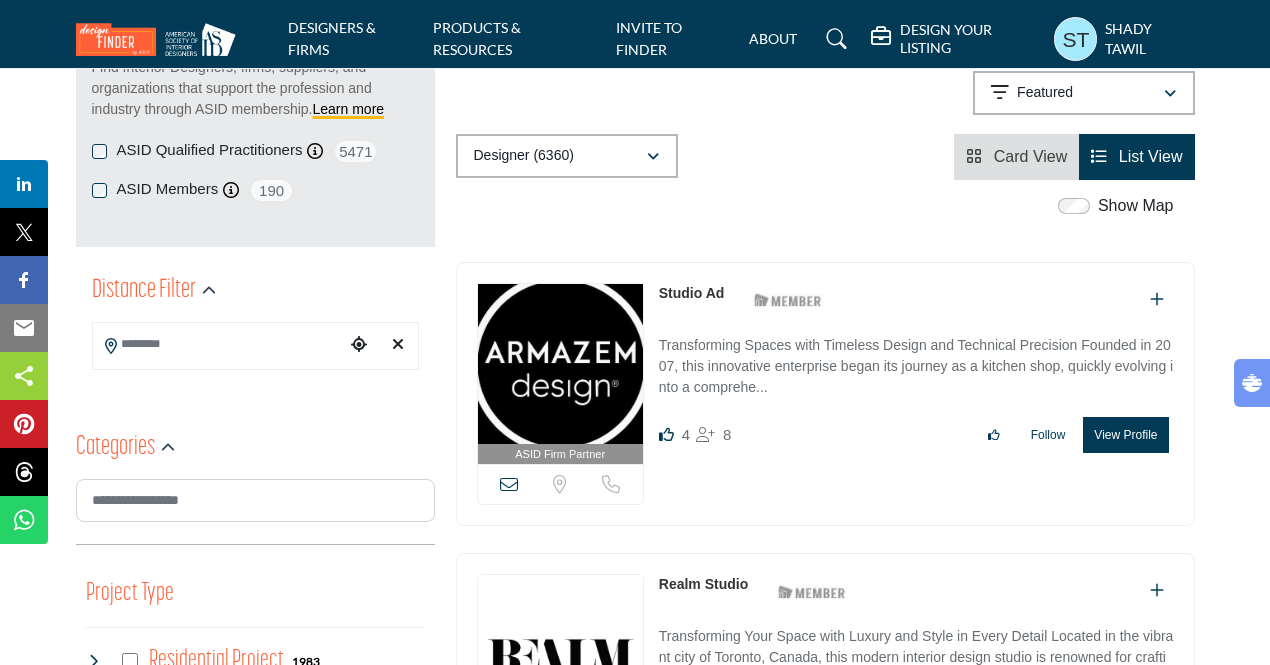 click on "Please enter at least 3 characters to search.
Showing  21  results out of  6360
Featured
Featured
Relevance" at bounding box center (825, 88) 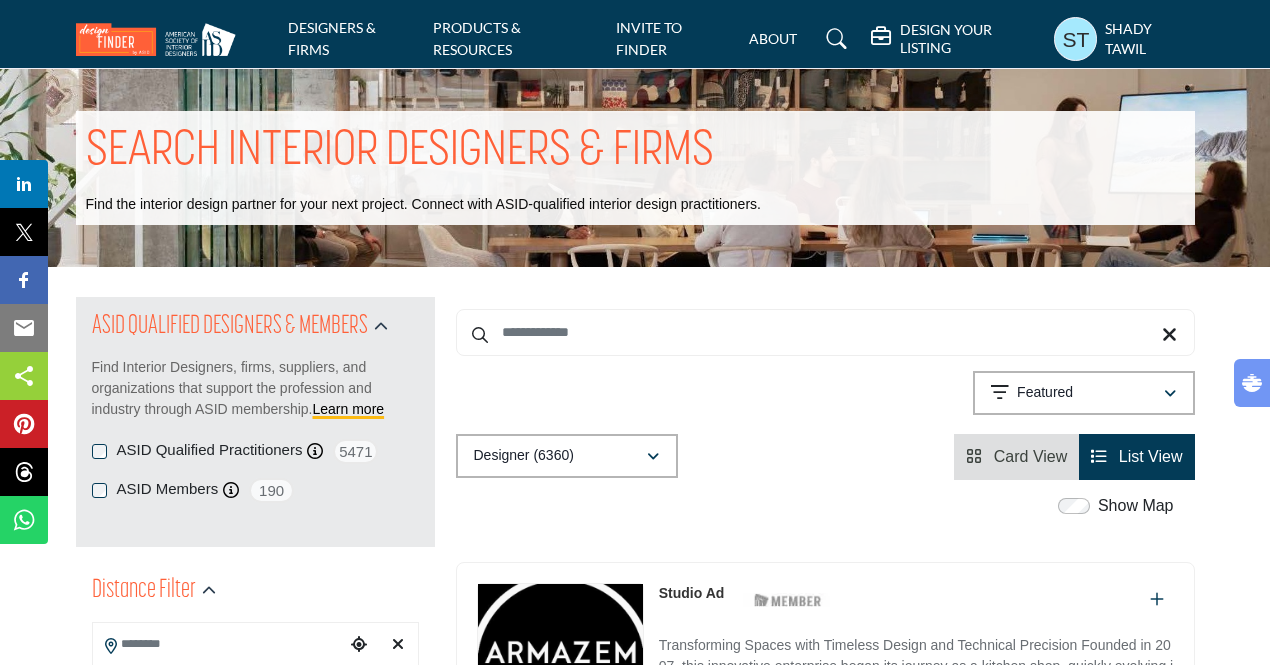 scroll, scrollTop: 0, scrollLeft: 0, axis: both 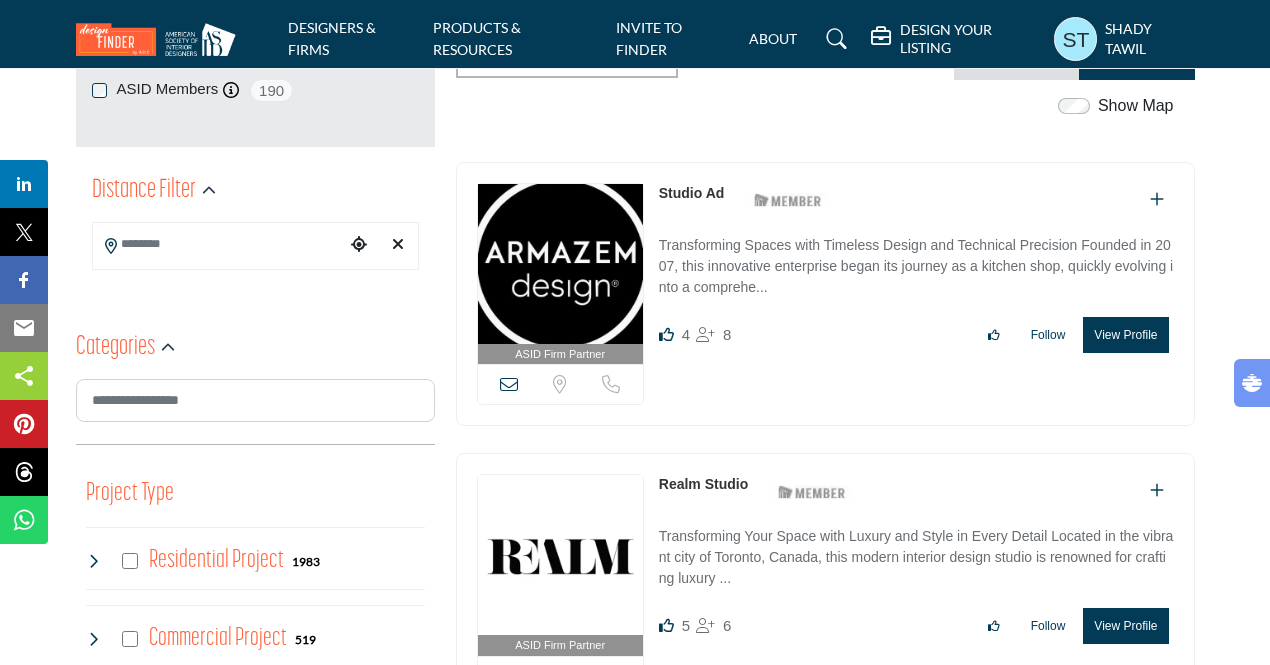 click at bounding box center [509, 384] 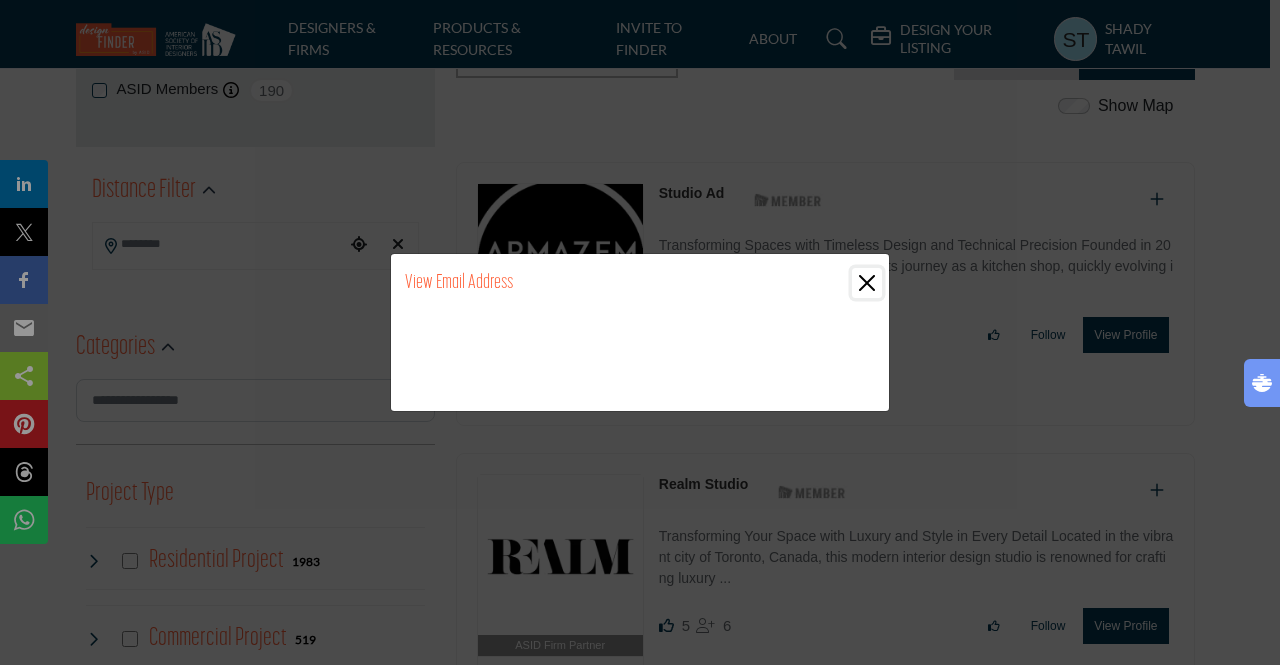 click at bounding box center (867, 283) 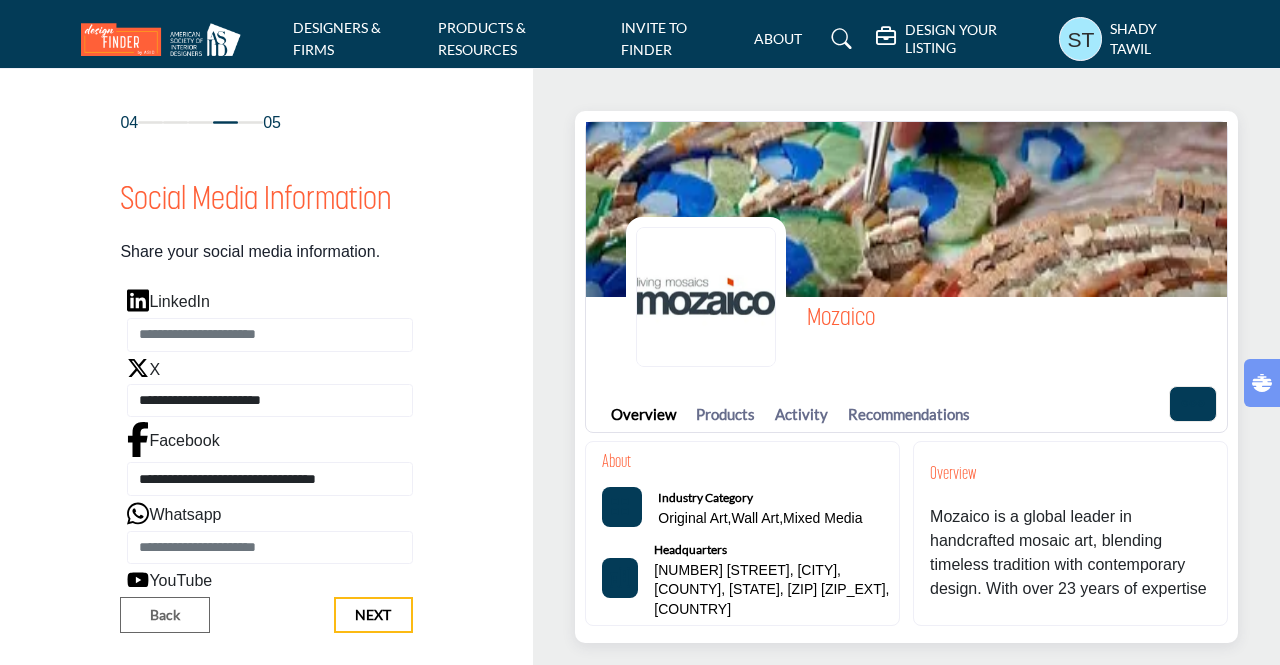 scroll, scrollTop: 0, scrollLeft: 0, axis: both 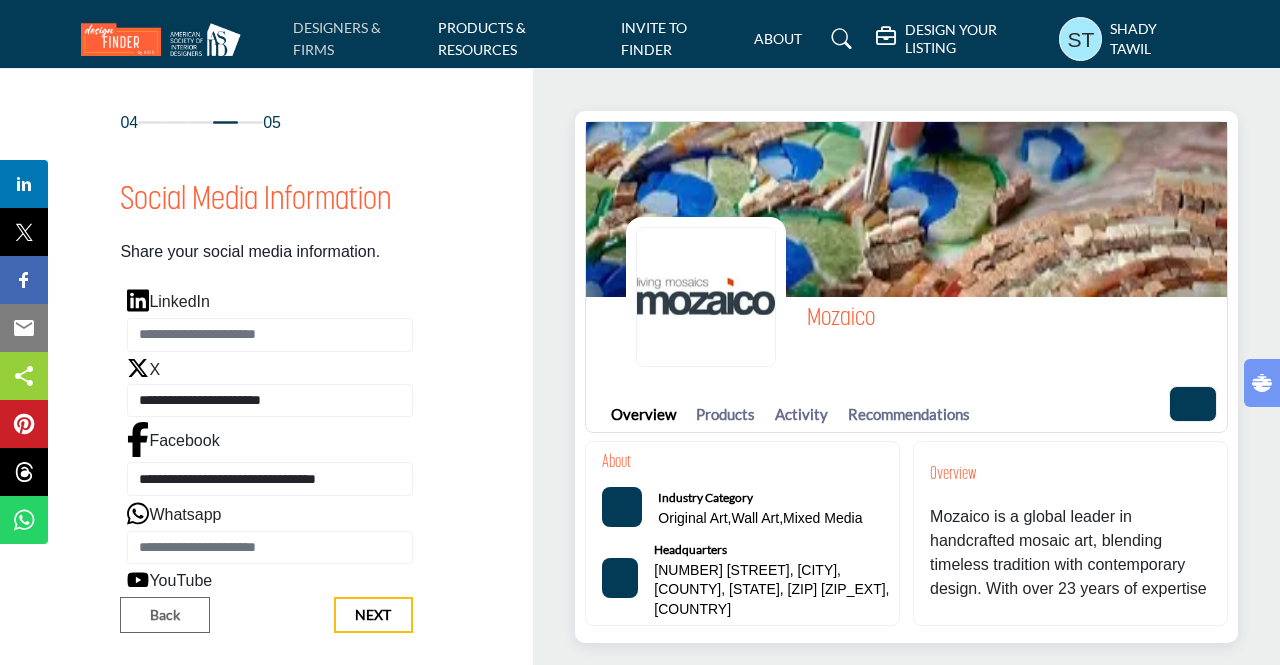 click on "DESIGNERS & FIRMS" at bounding box center (337, 38) 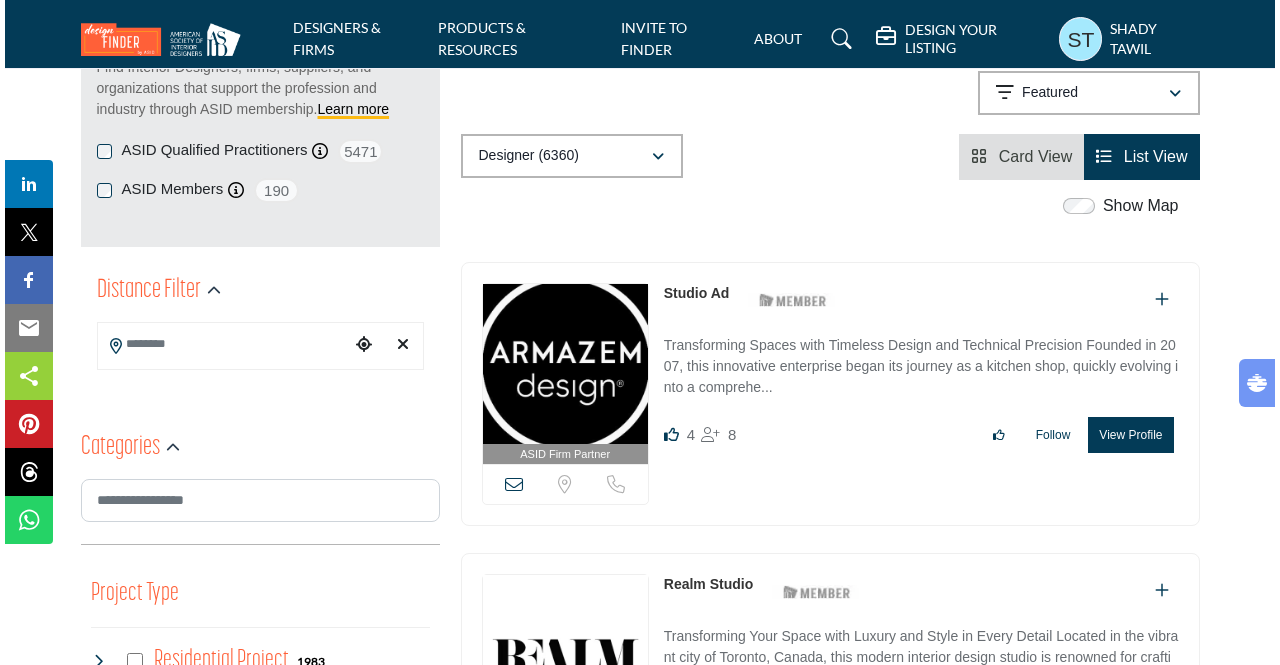 scroll, scrollTop: 0, scrollLeft: 0, axis: both 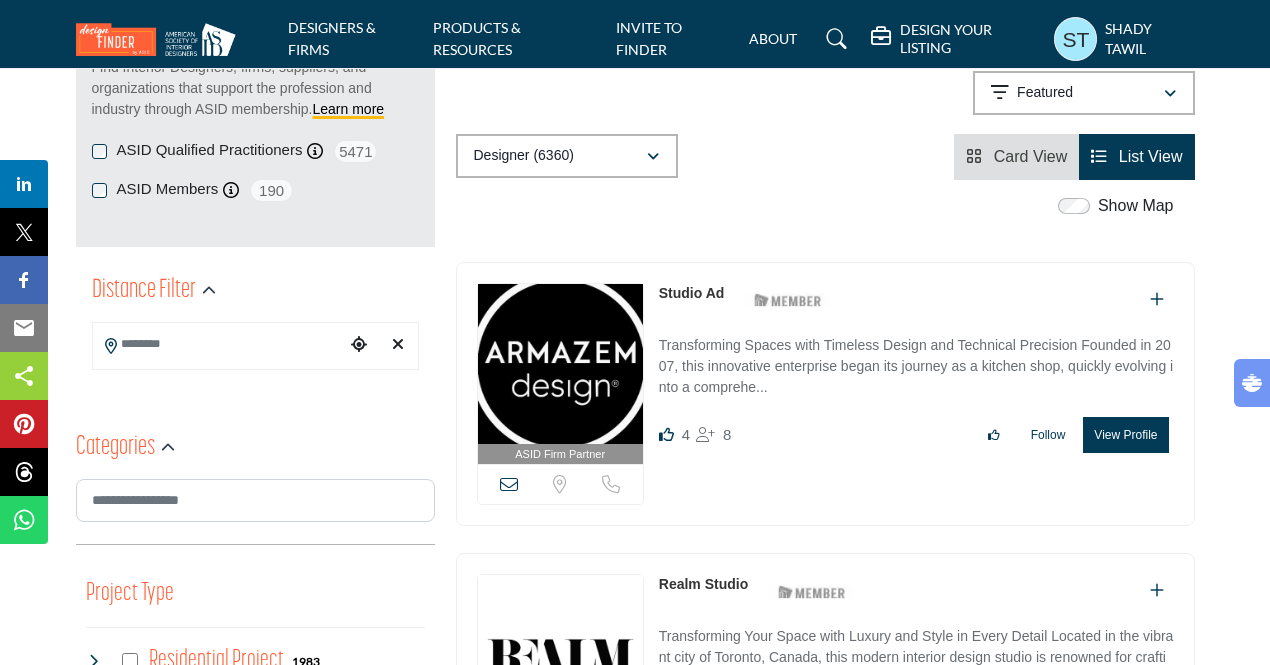 click on "View Profile" at bounding box center [1125, 435] 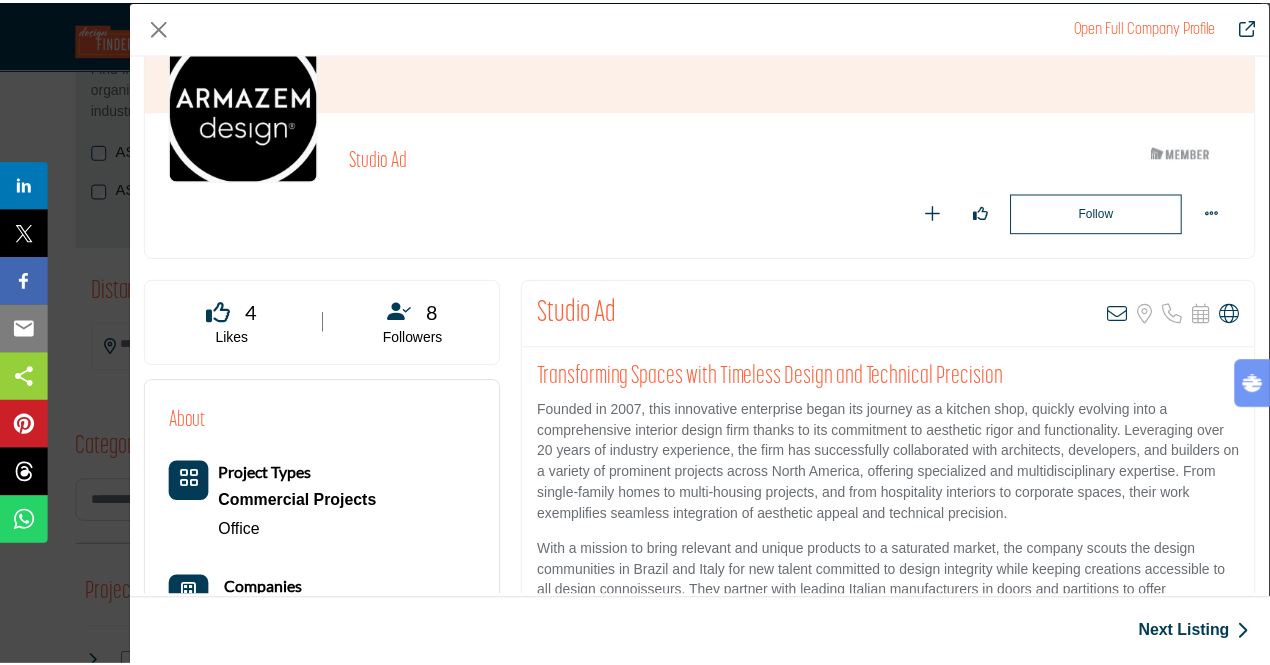 scroll, scrollTop: 0, scrollLeft: 0, axis: both 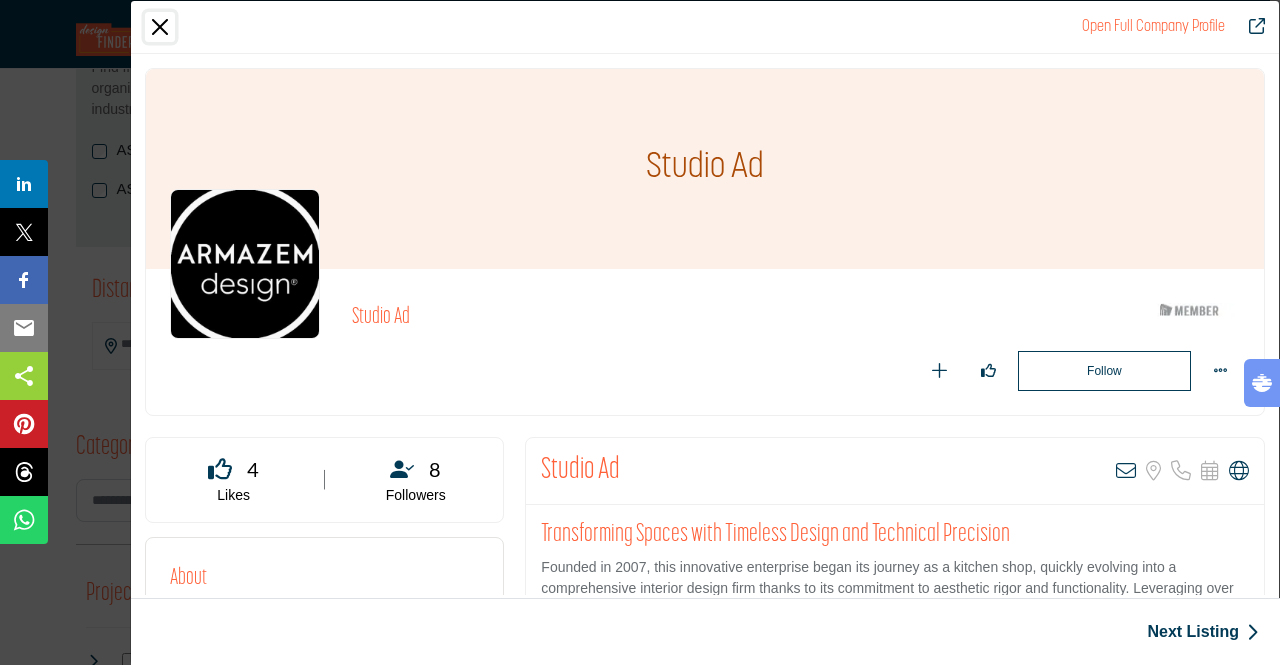 click at bounding box center [160, 27] 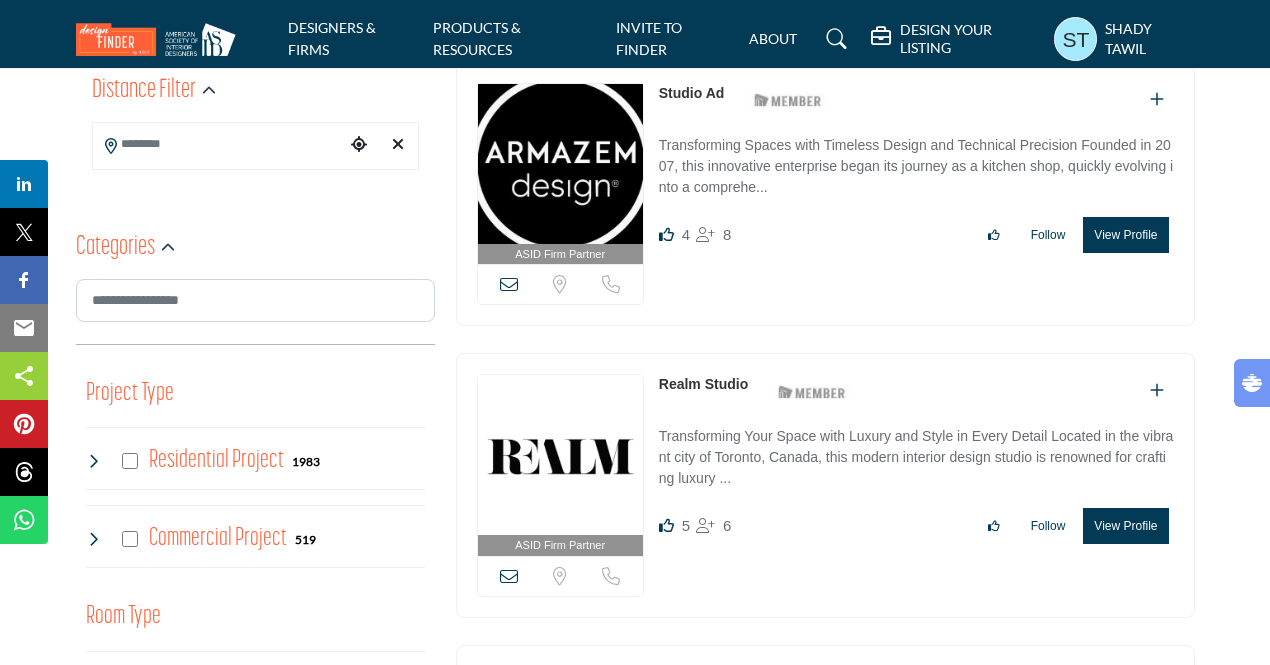 scroll, scrollTop: 400, scrollLeft: 0, axis: vertical 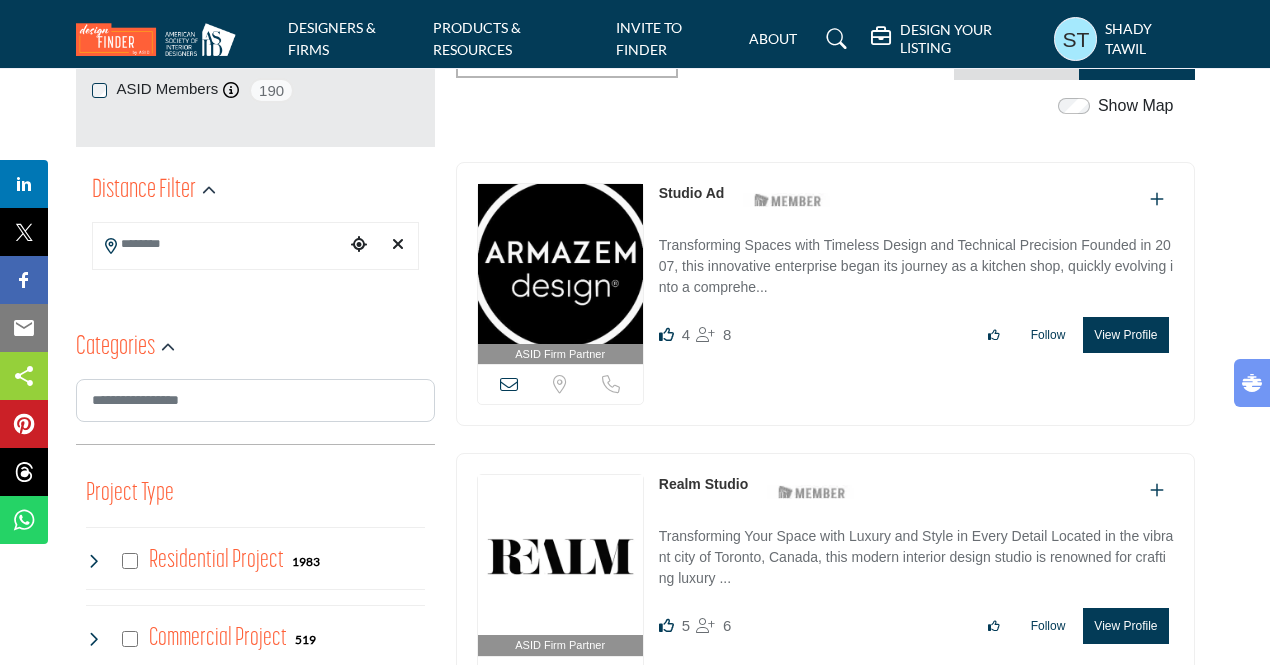 click on "Location is currently unavailable for this contact.
Call is currently unavailable for this contact." at bounding box center (560, 384) 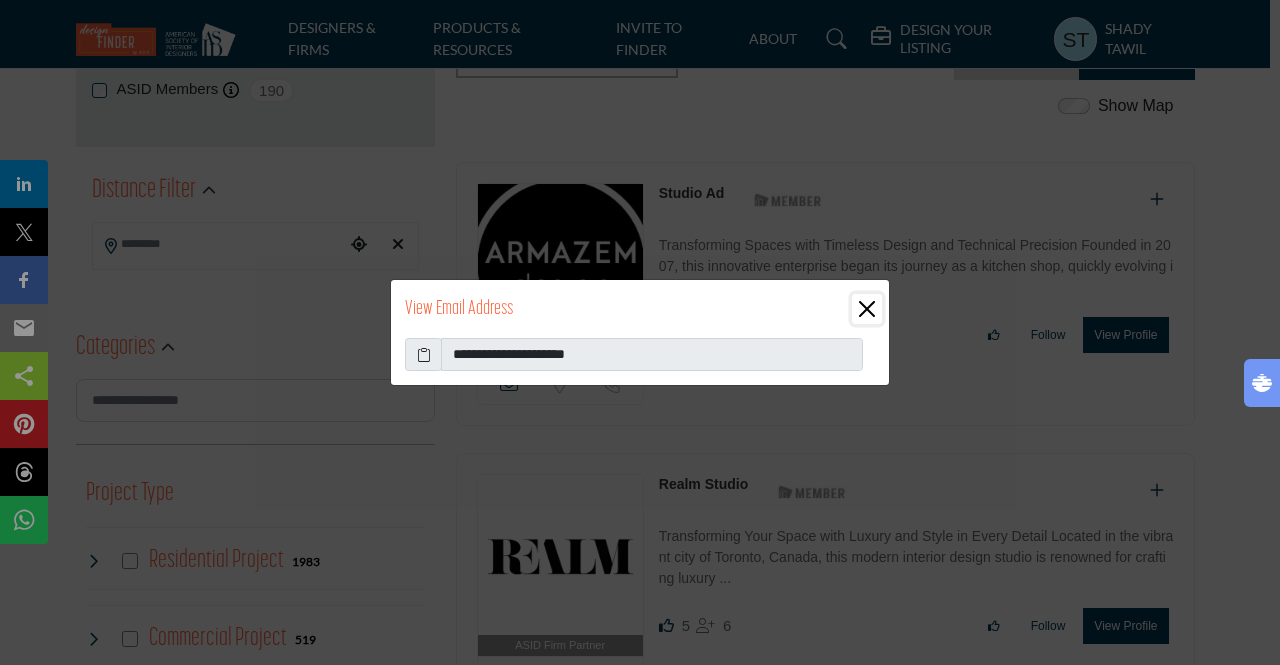 click at bounding box center (867, 309) 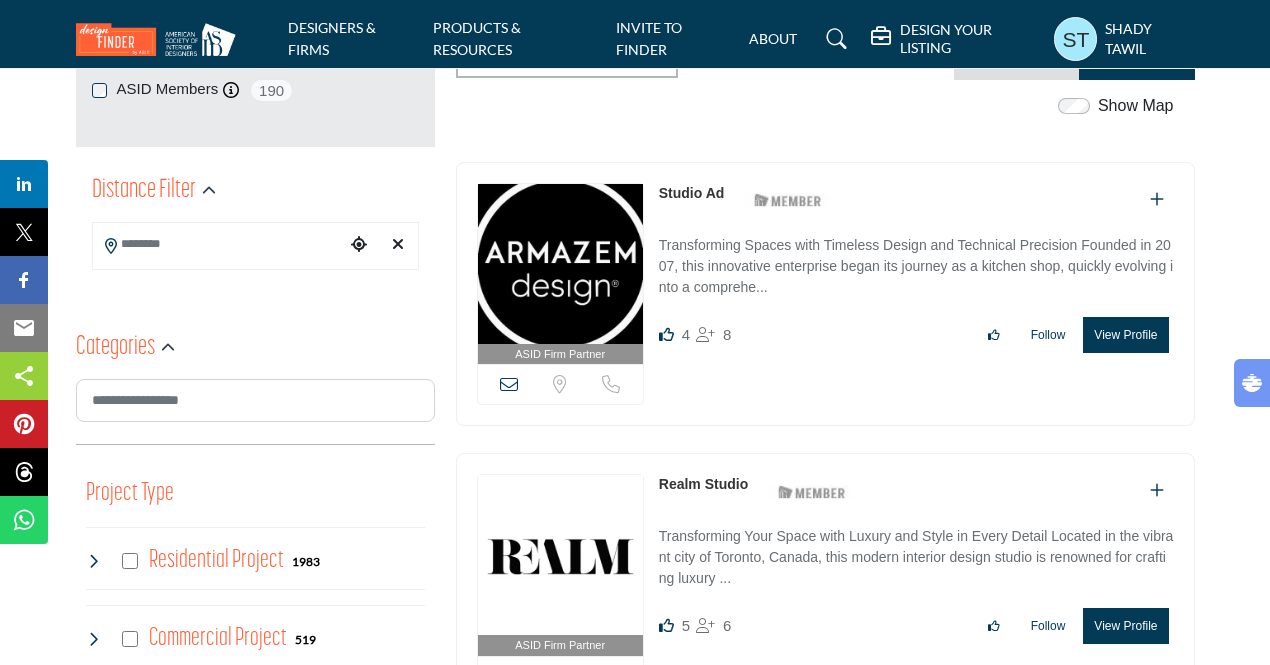 scroll, scrollTop: 500, scrollLeft: 0, axis: vertical 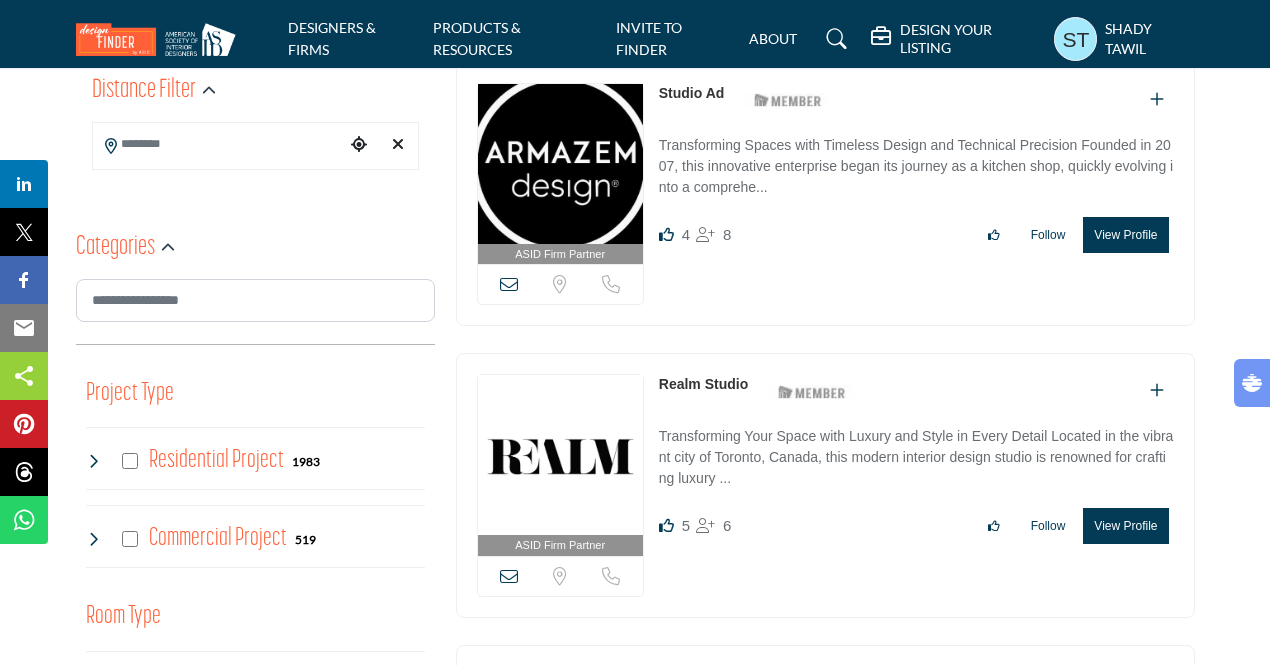 click on "Location is currently unavailable for this contact.
Call is currently unavailable for this contact." at bounding box center [560, 576] 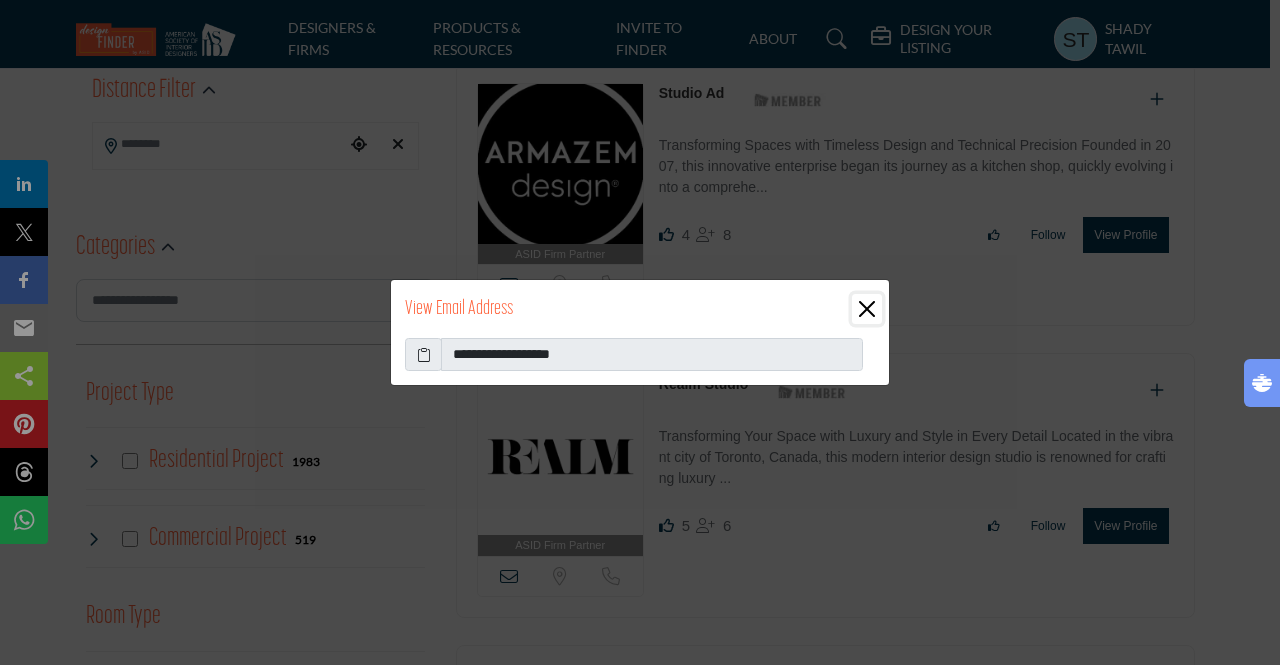 click at bounding box center (867, 309) 